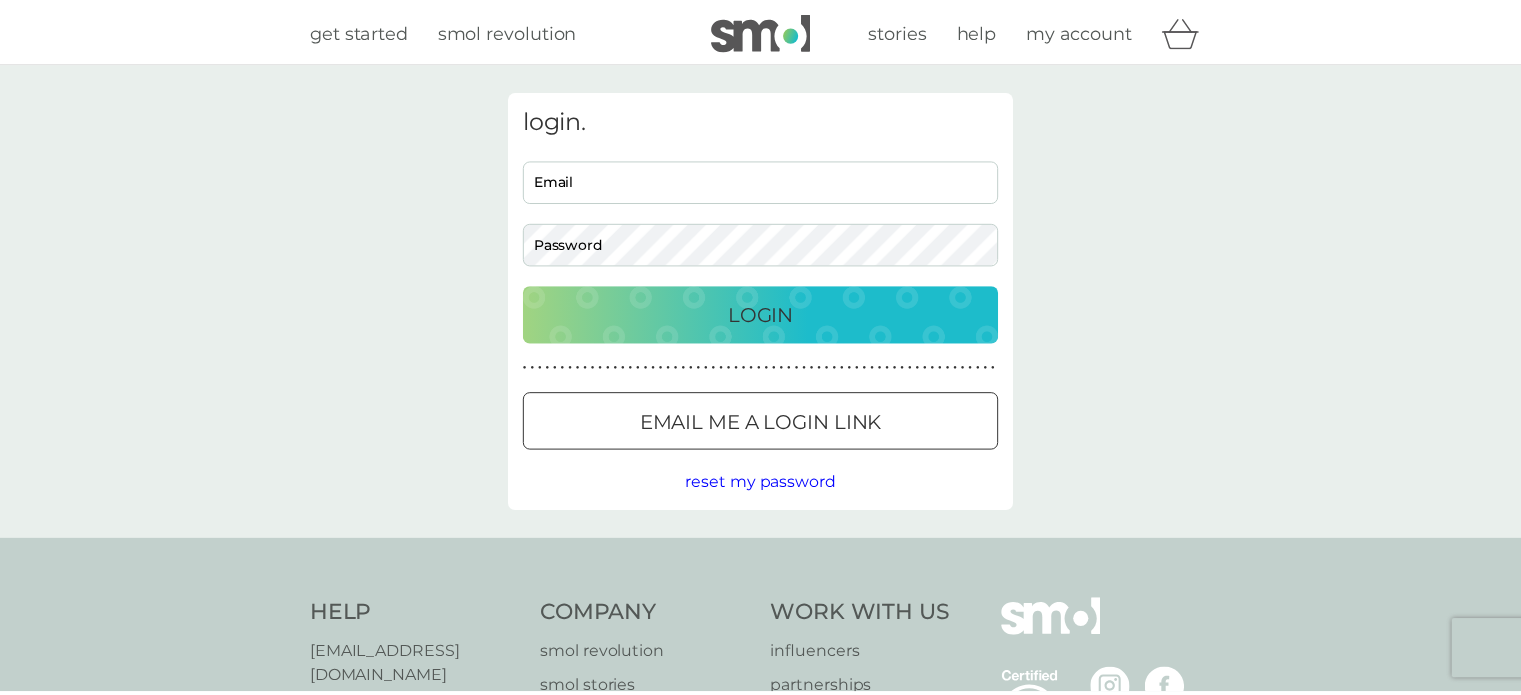scroll, scrollTop: 0, scrollLeft: 0, axis: both 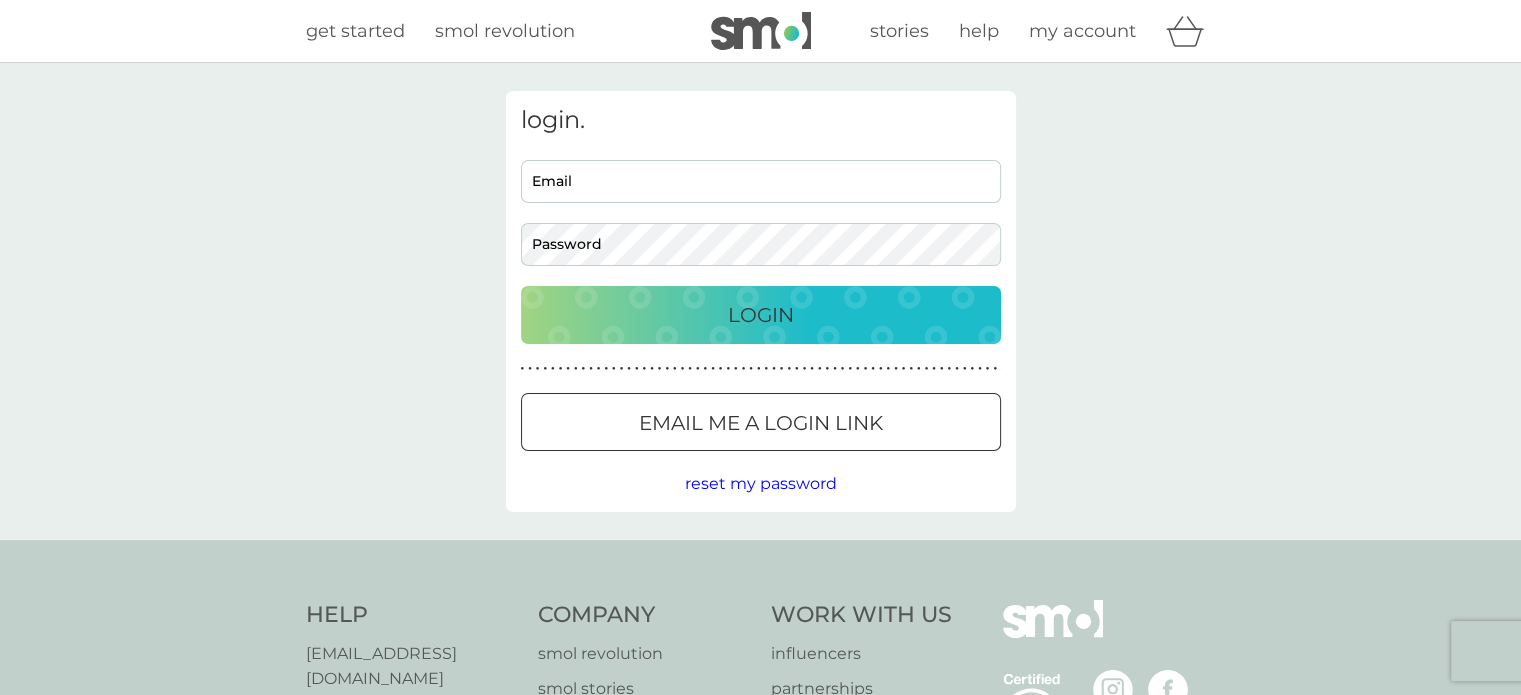 click on "Email" at bounding box center (761, 181) 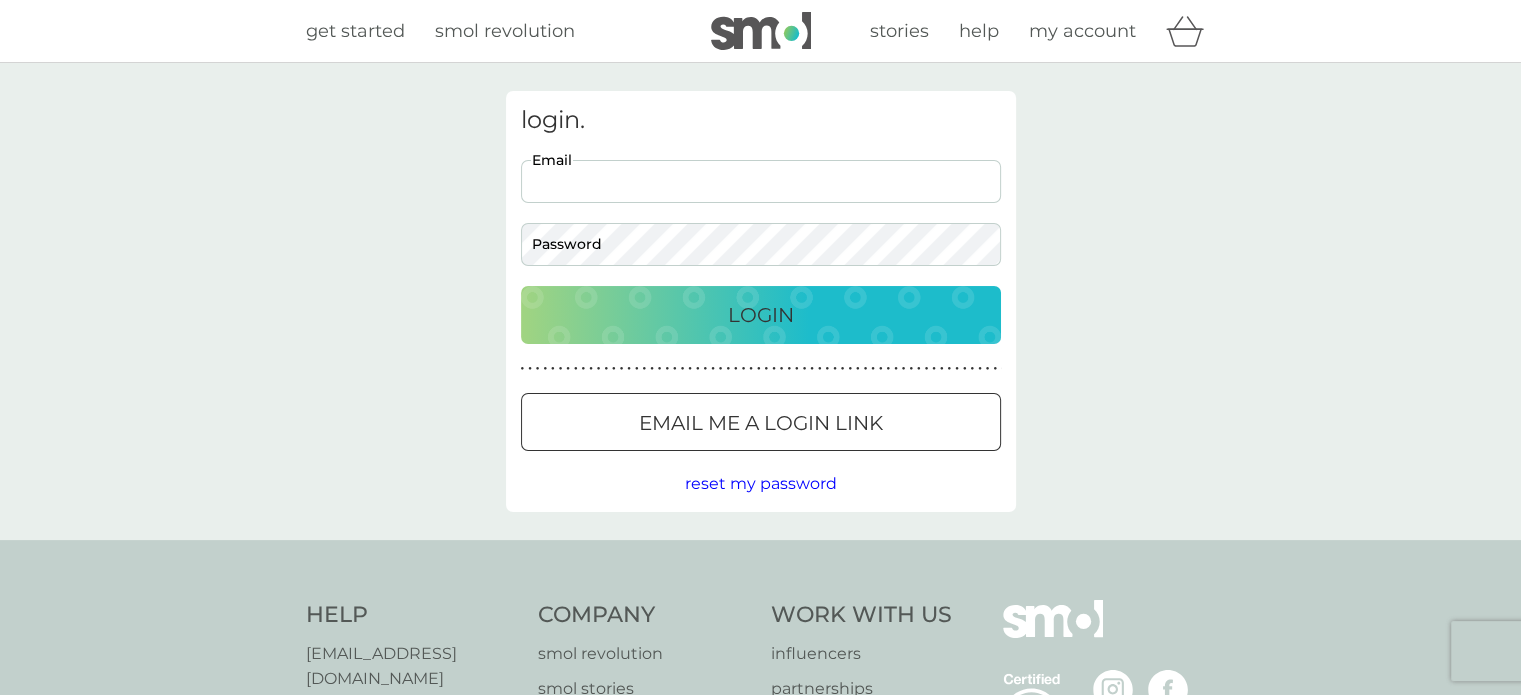 scroll, scrollTop: 0, scrollLeft: 0, axis: both 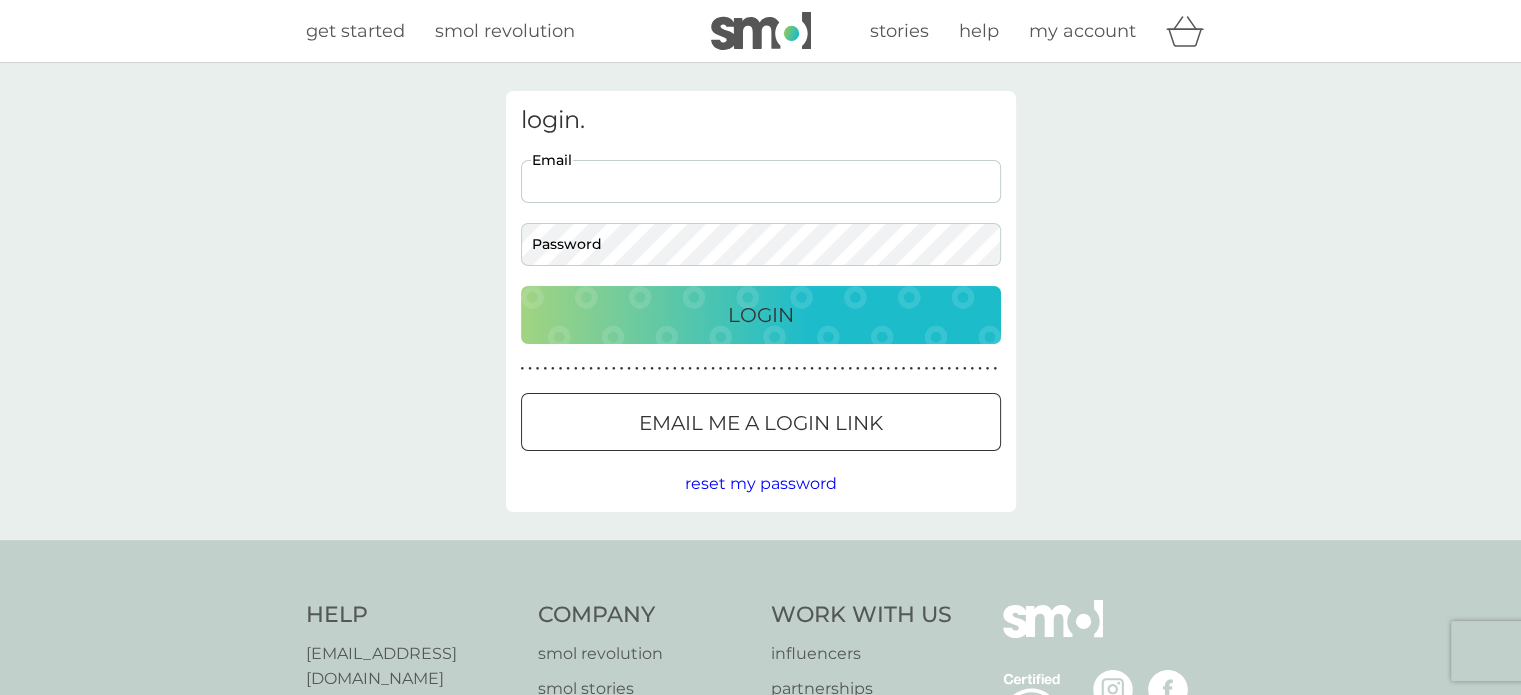 type on "[EMAIL_ADDRESS][DOMAIN_NAME]" 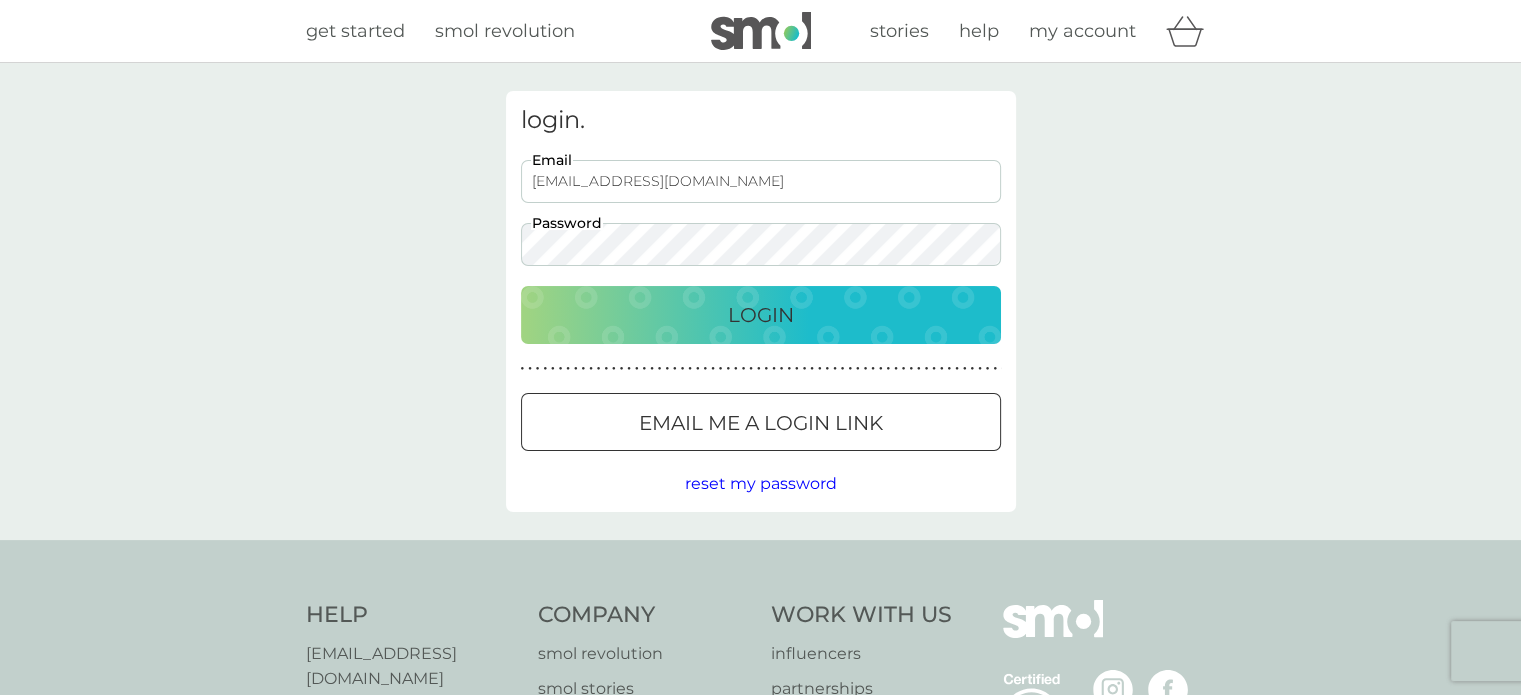 click on "Login" at bounding box center [761, 315] 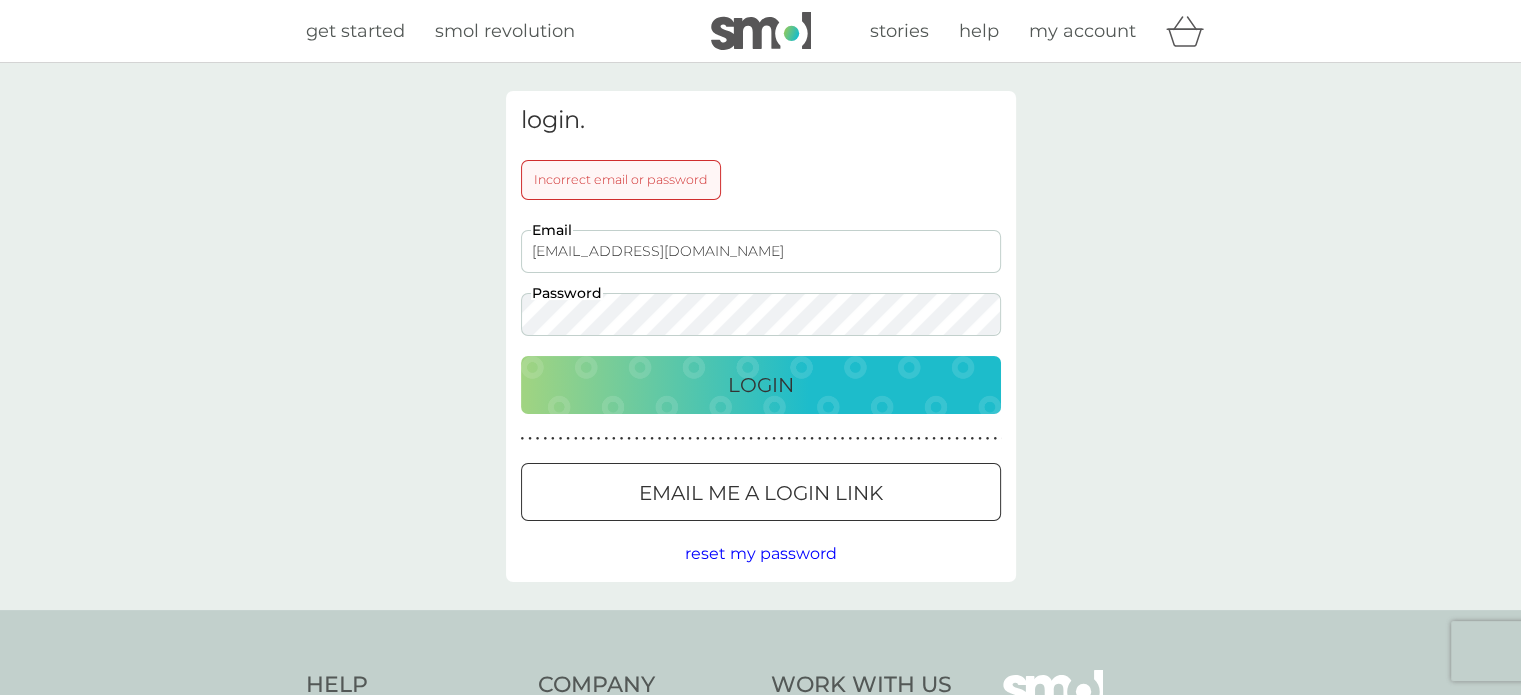 click on "Login" at bounding box center (761, 385) 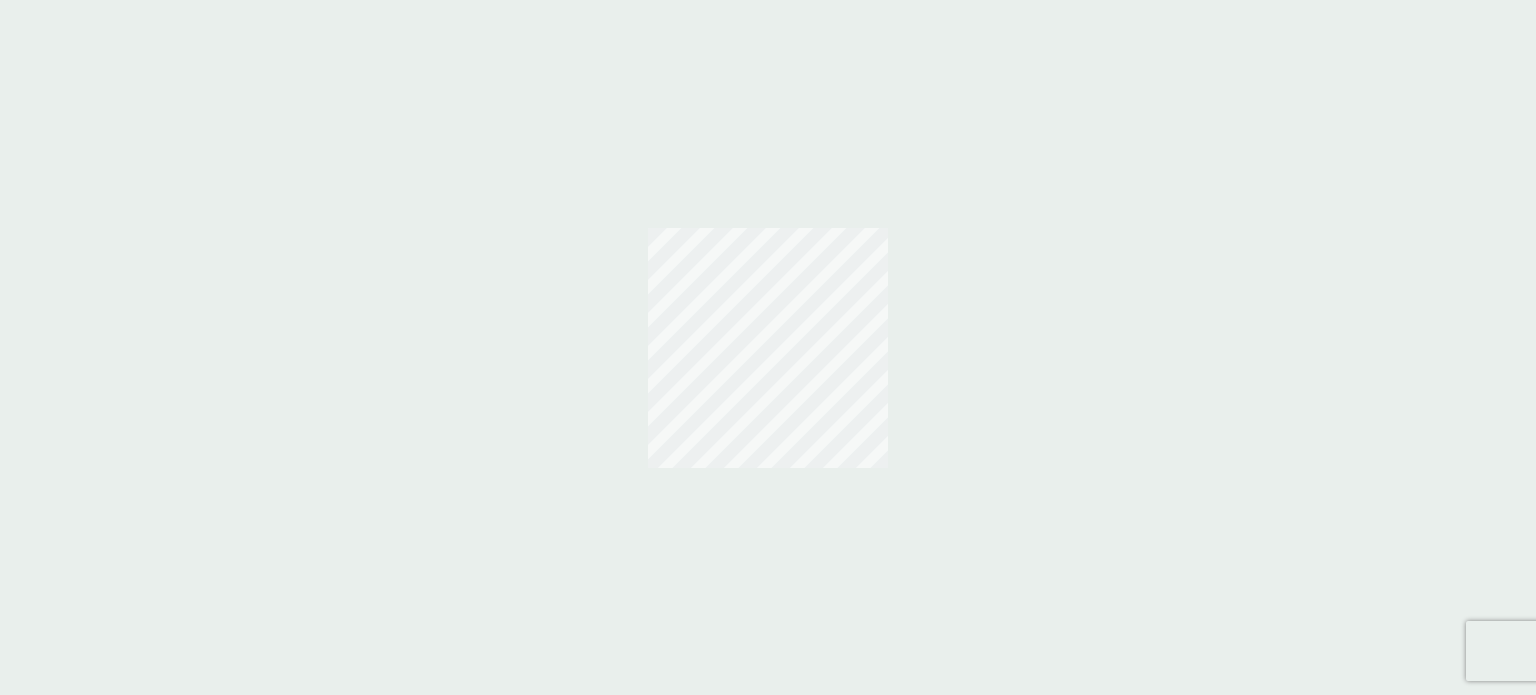 scroll, scrollTop: 0, scrollLeft: 0, axis: both 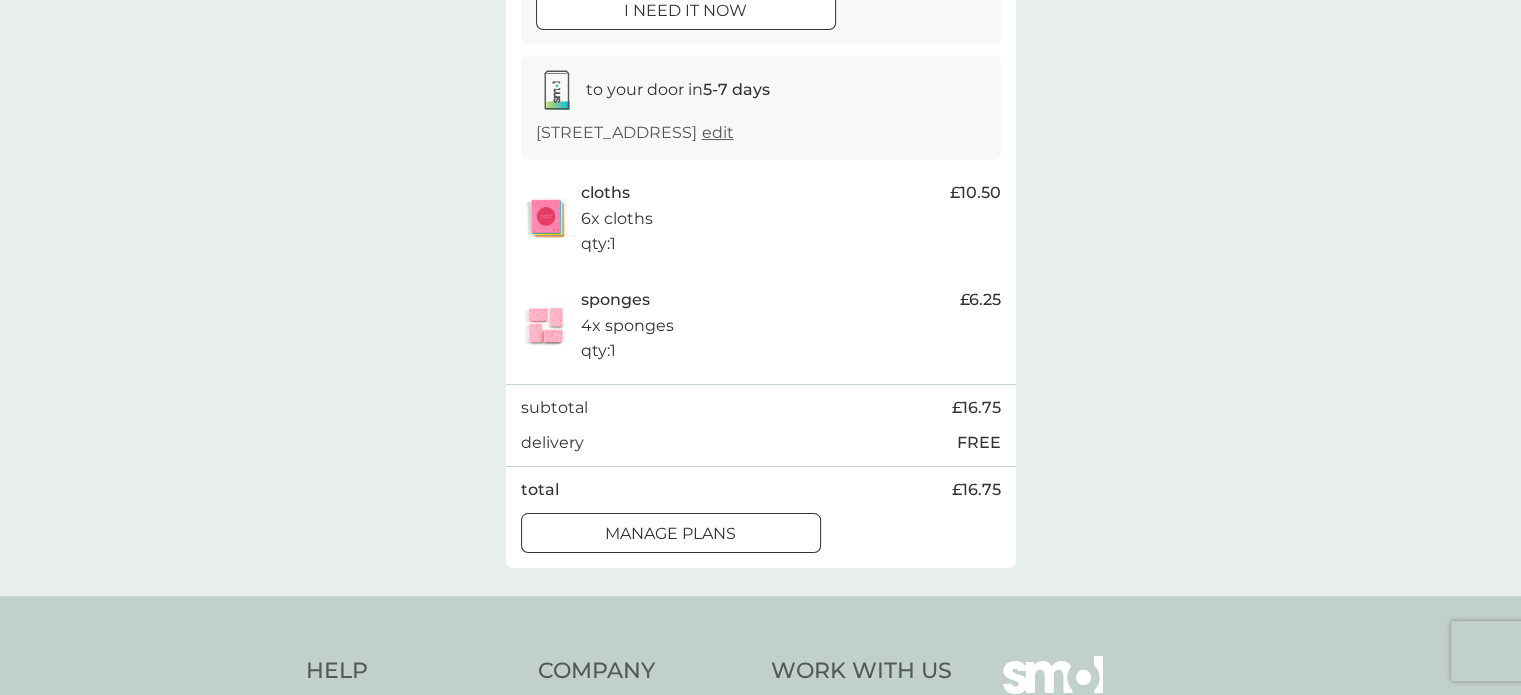 click on "manage plans" at bounding box center [670, 534] 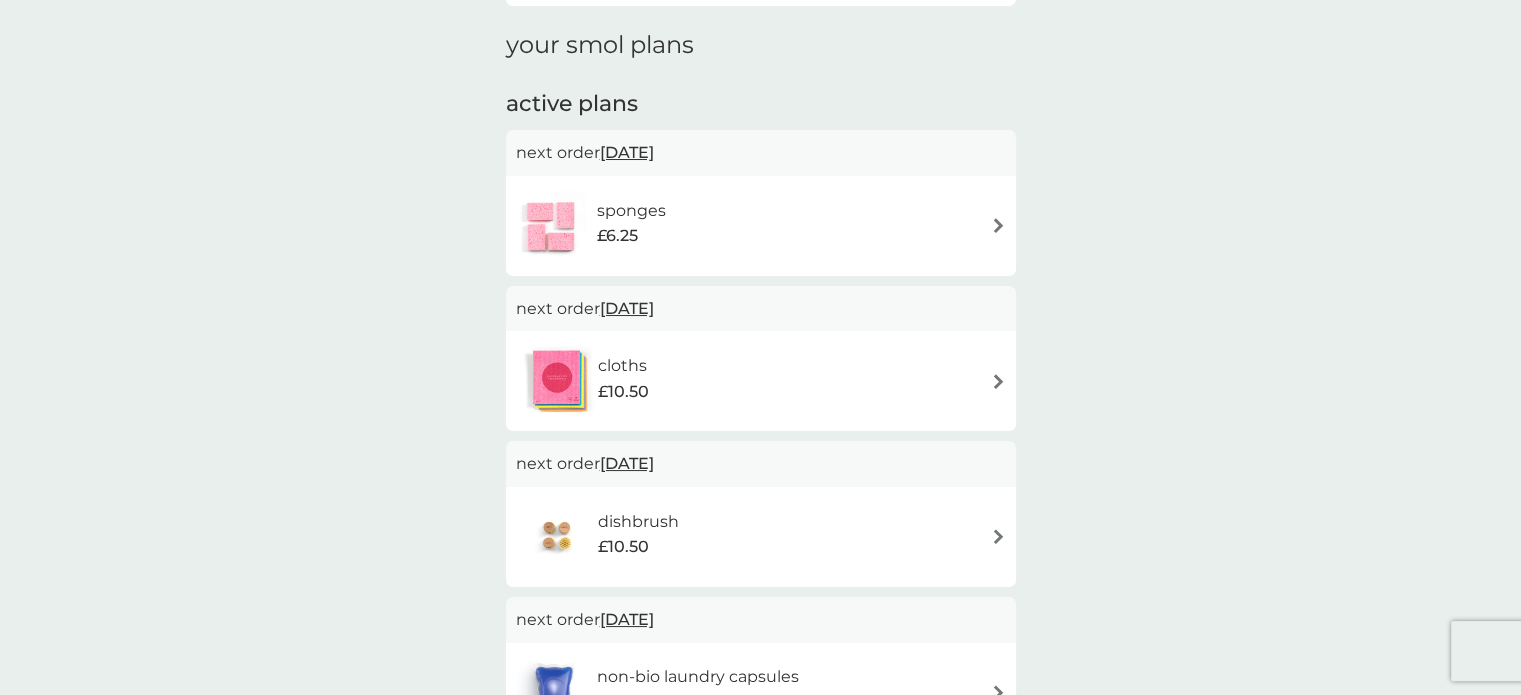 scroll, scrollTop: 0, scrollLeft: 0, axis: both 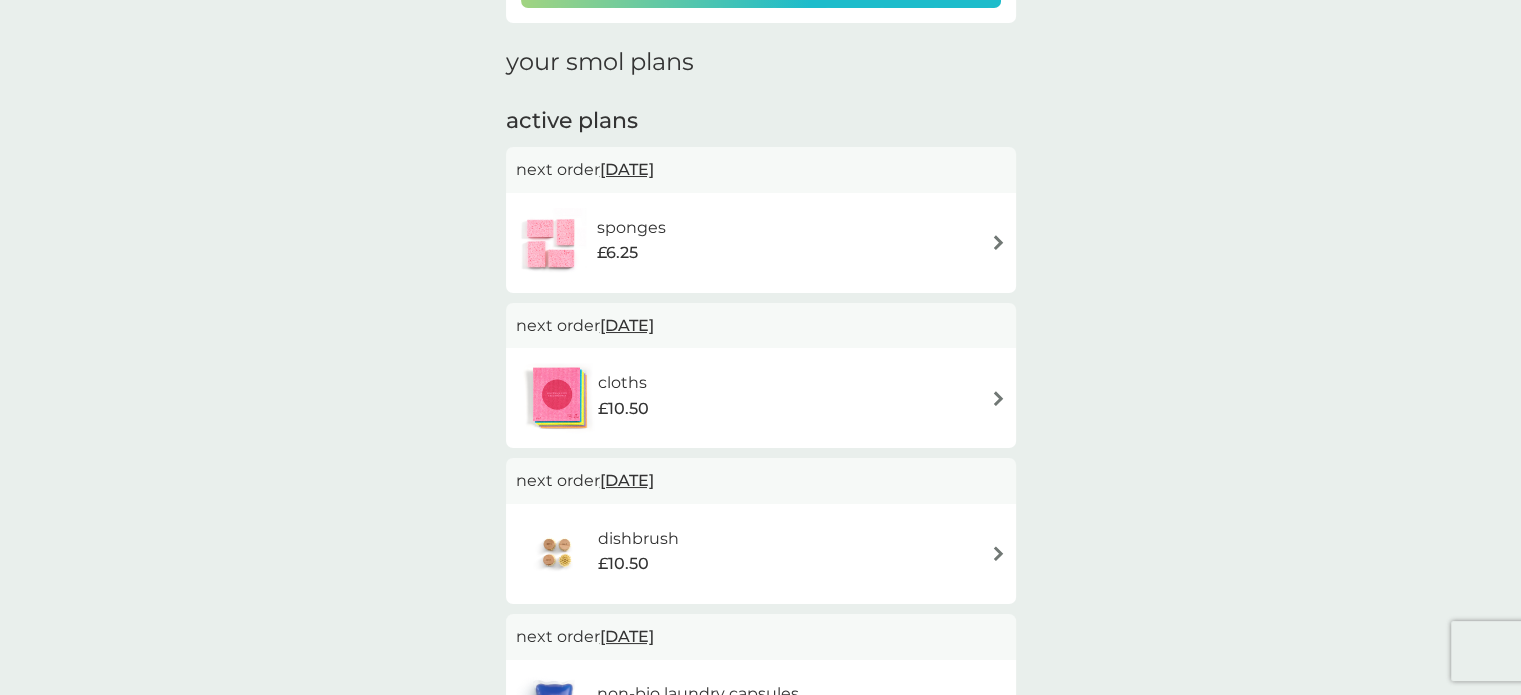 click at bounding box center [998, 242] 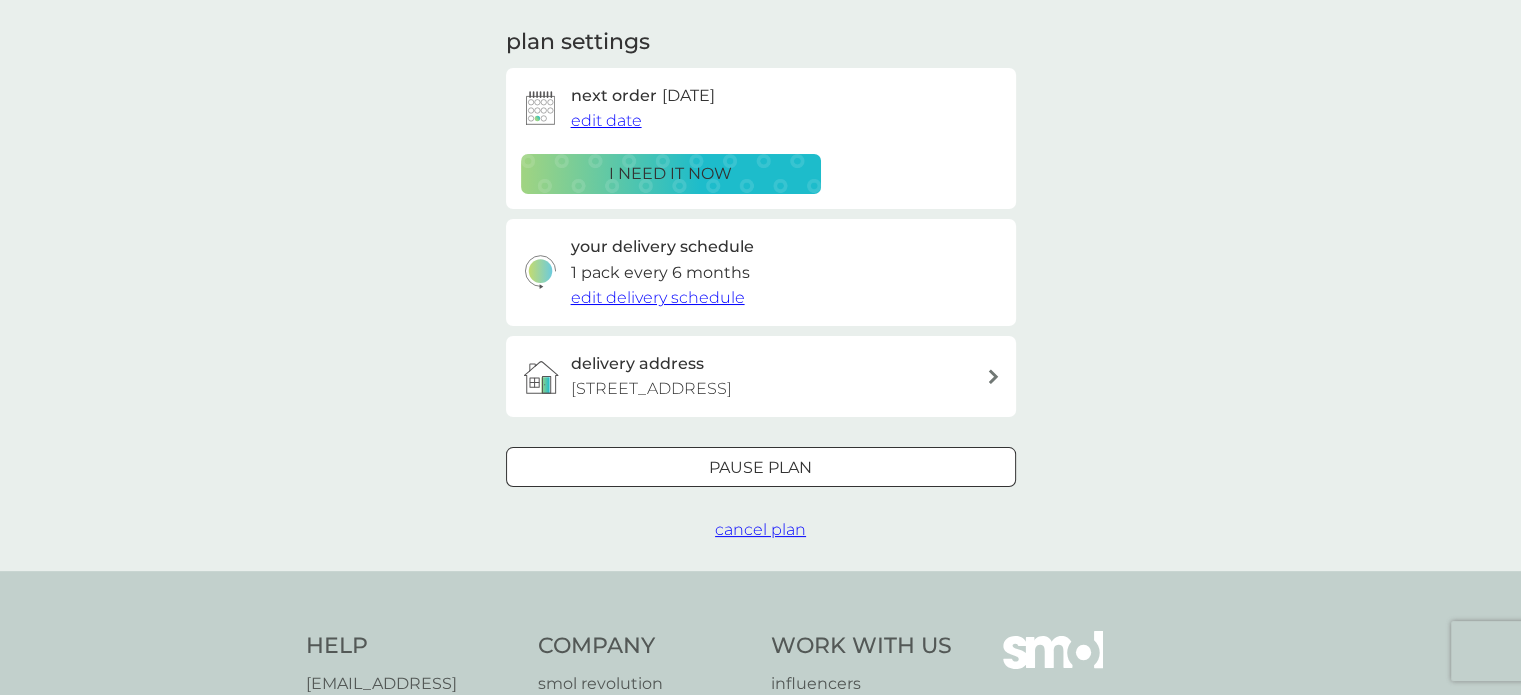 scroll, scrollTop: 0, scrollLeft: 0, axis: both 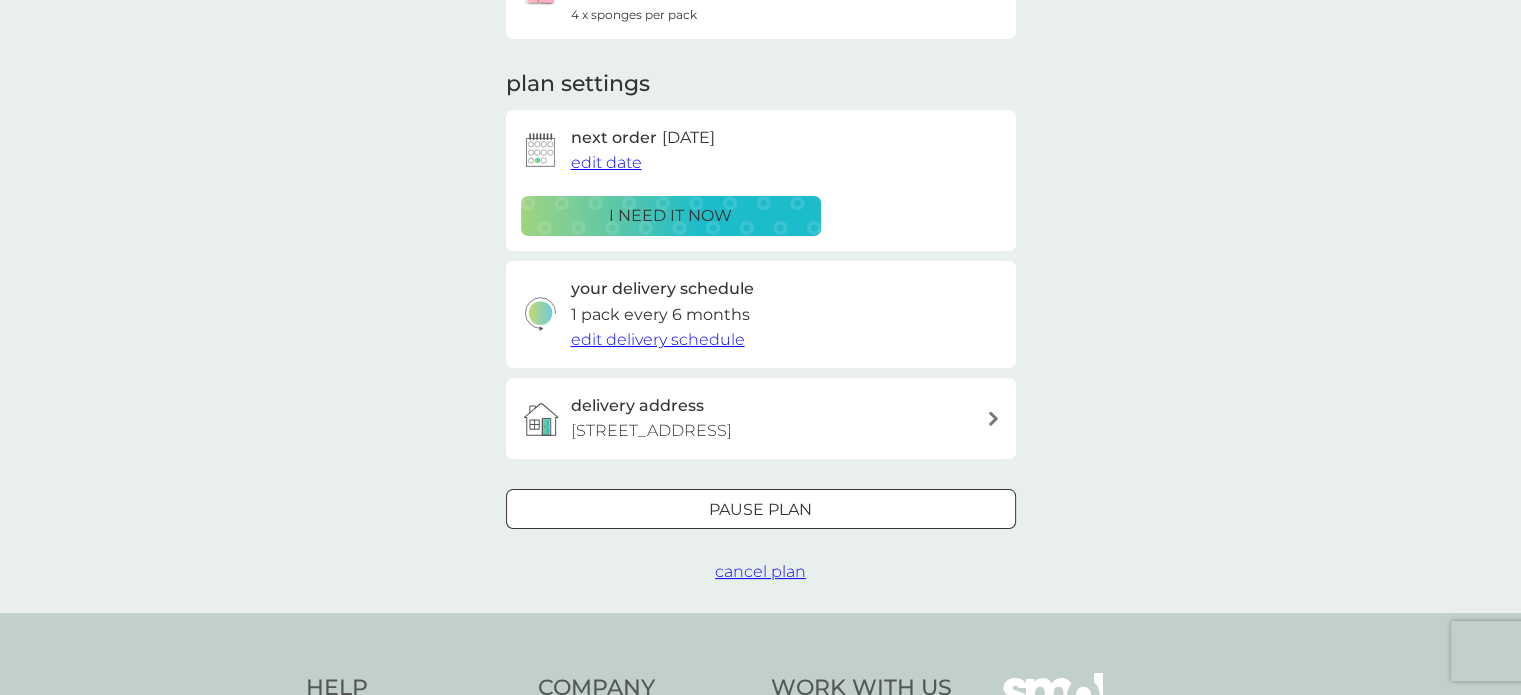 click on "Pause plan" at bounding box center (760, 510) 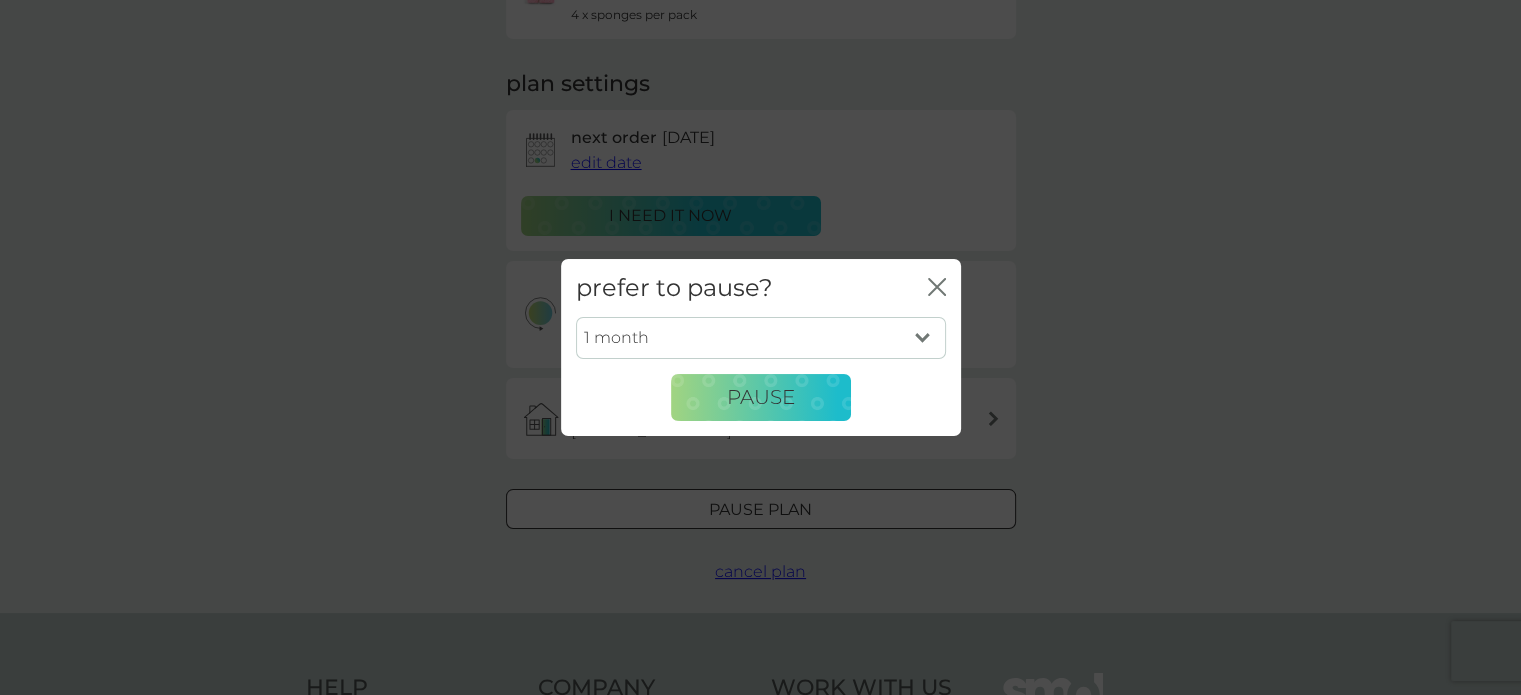 click on "1 month 2 months 3 months 4 months 5 months 6 months" at bounding box center (761, 338) 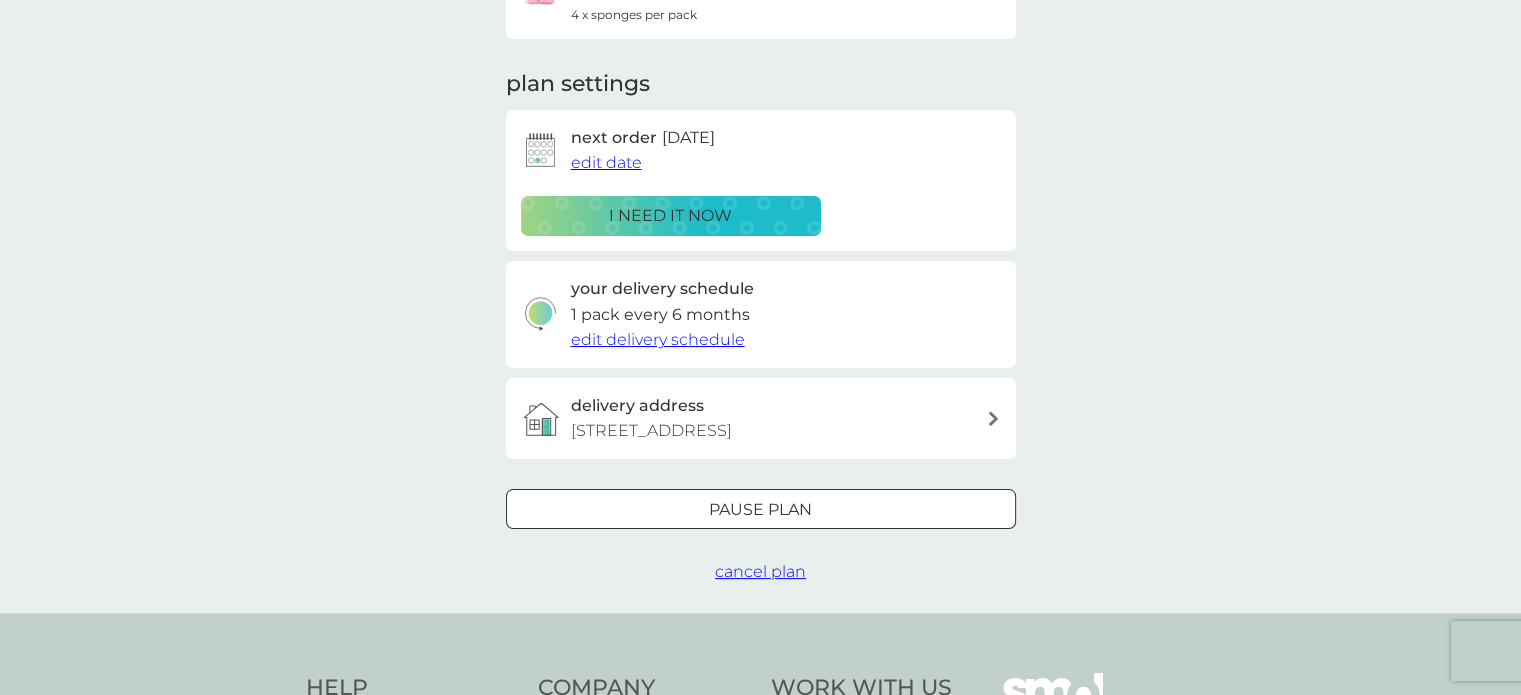 click on "cancel plan" at bounding box center [760, 571] 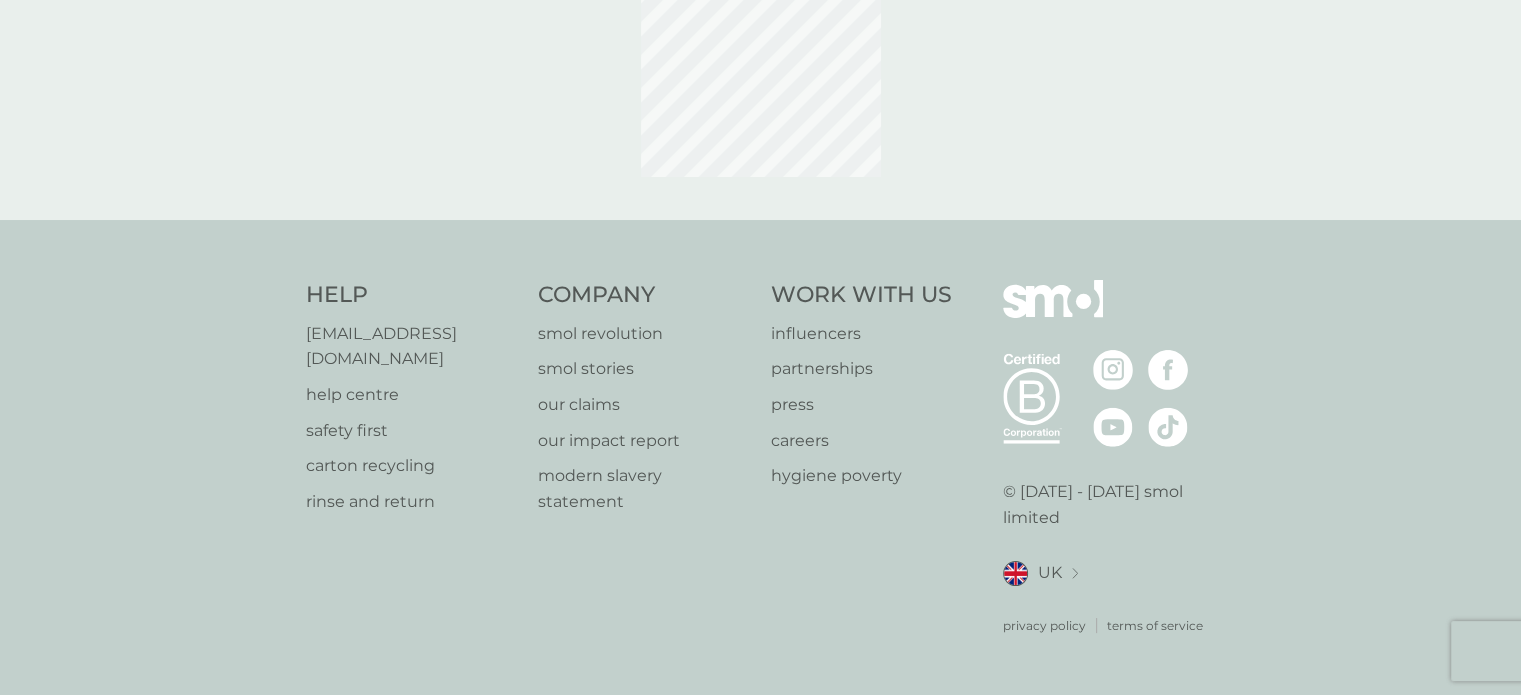 scroll, scrollTop: 0, scrollLeft: 0, axis: both 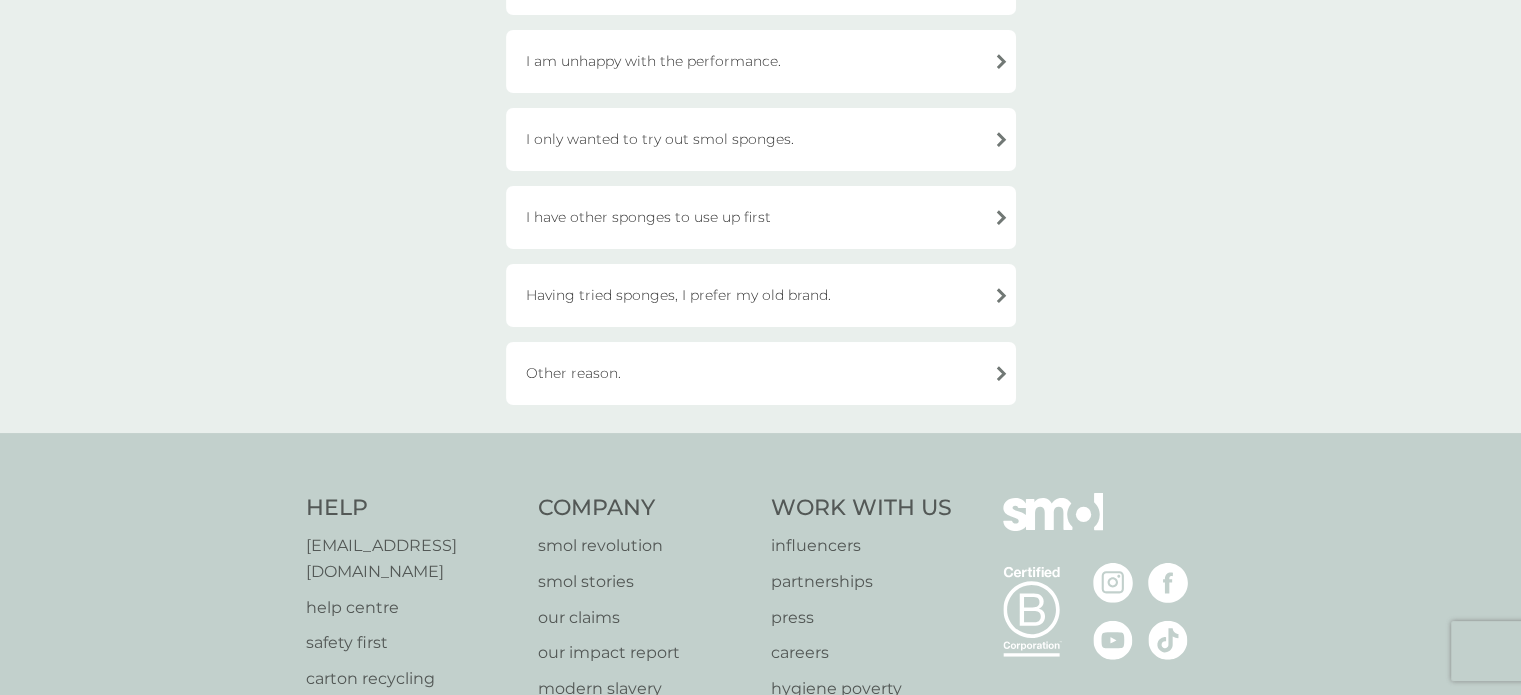click on "Other reason." at bounding box center [761, 373] 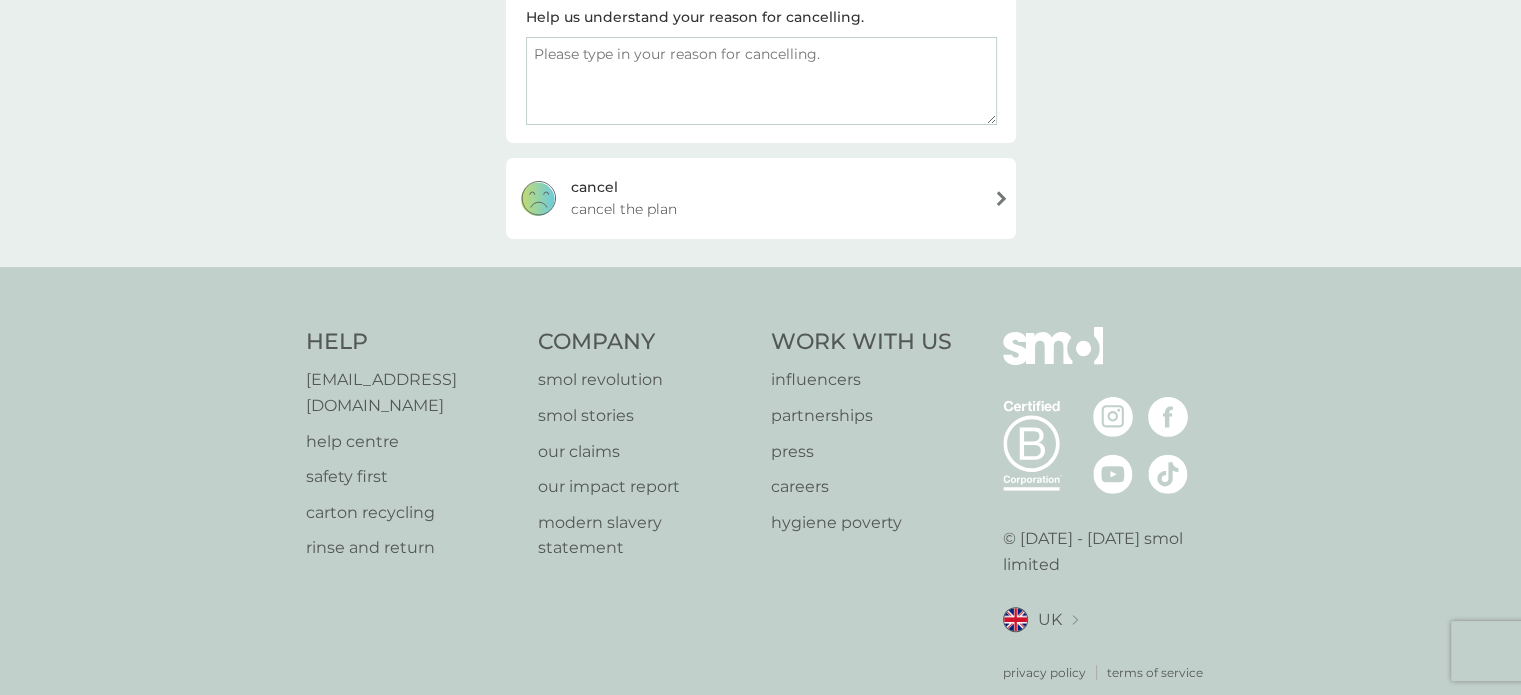 click at bounding box center (761, 81) 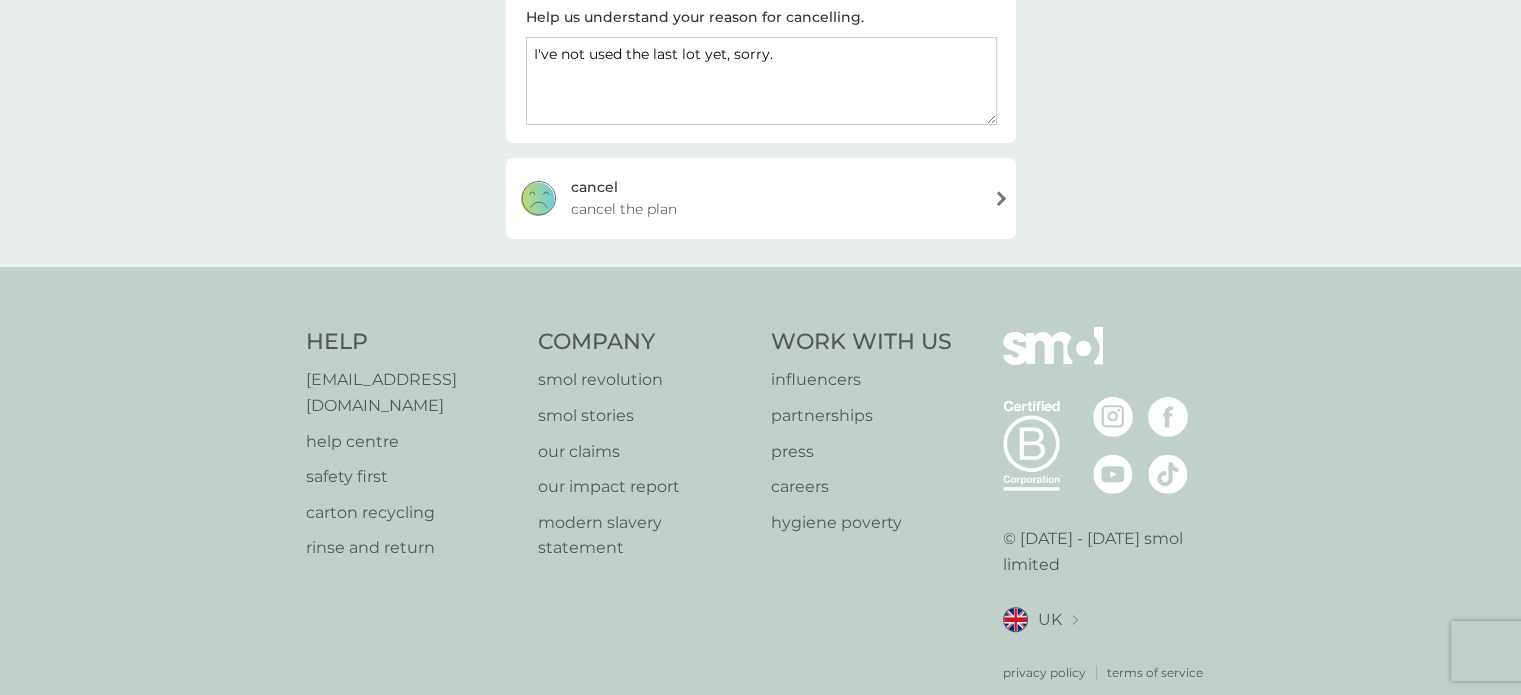 type on "I've not used the last lot yet, sorry." 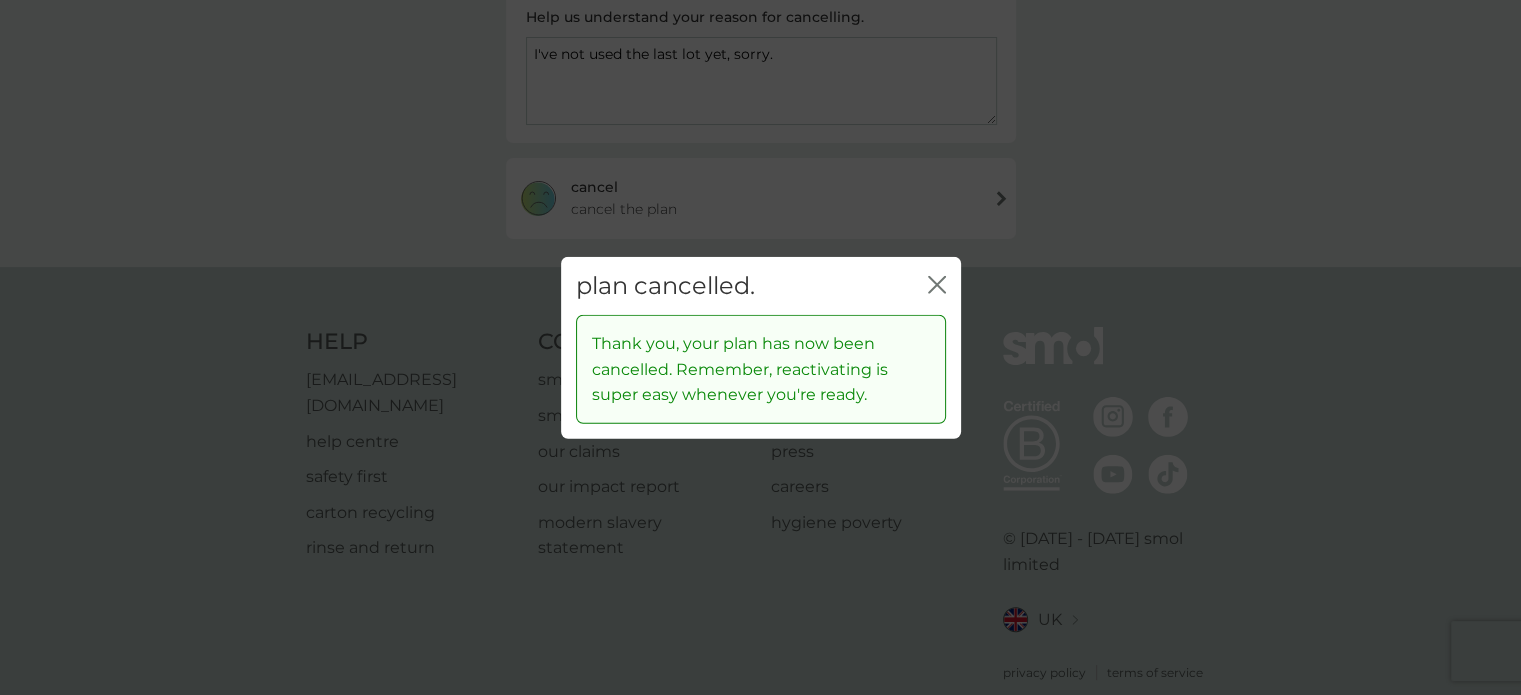 click on "close" 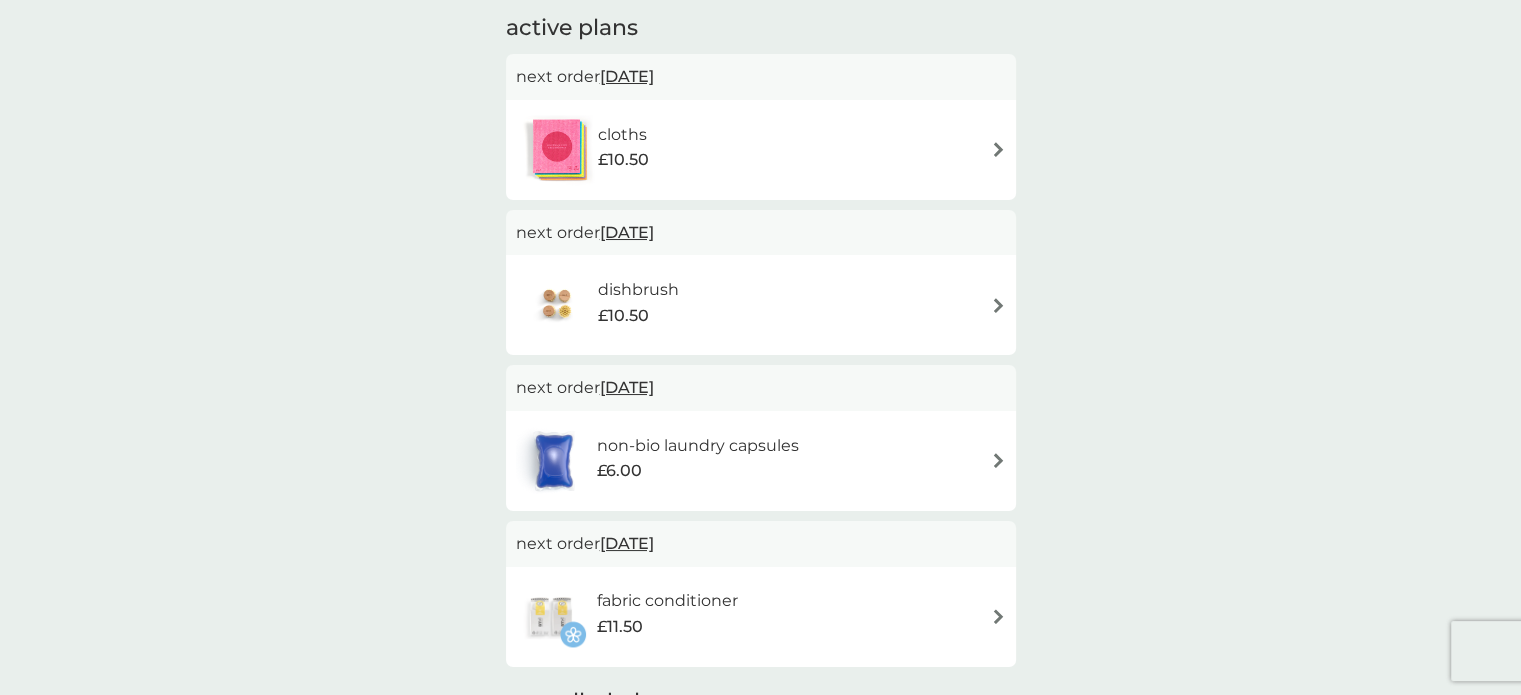 scroll, scrollTop: 0, scrollLeft: 0, axis: both 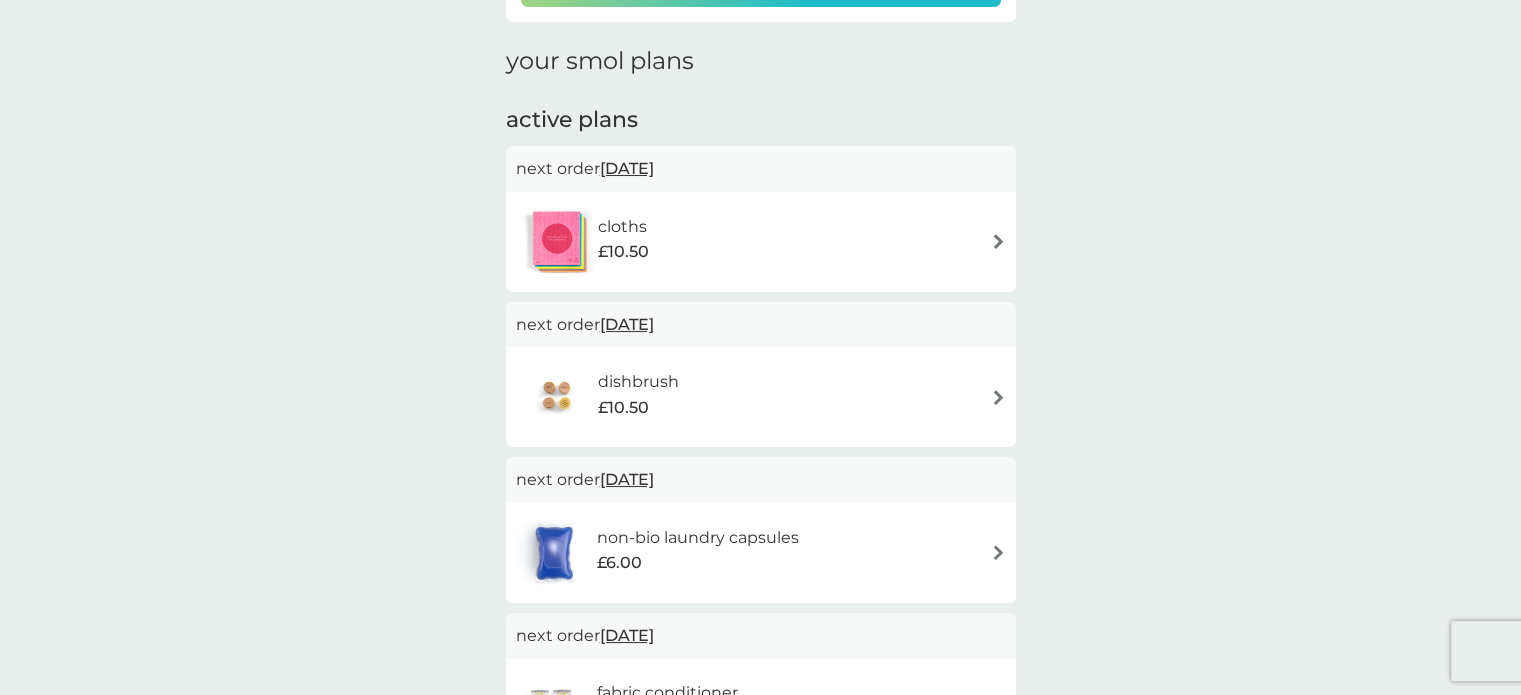 click at bounding box center (998, 241) 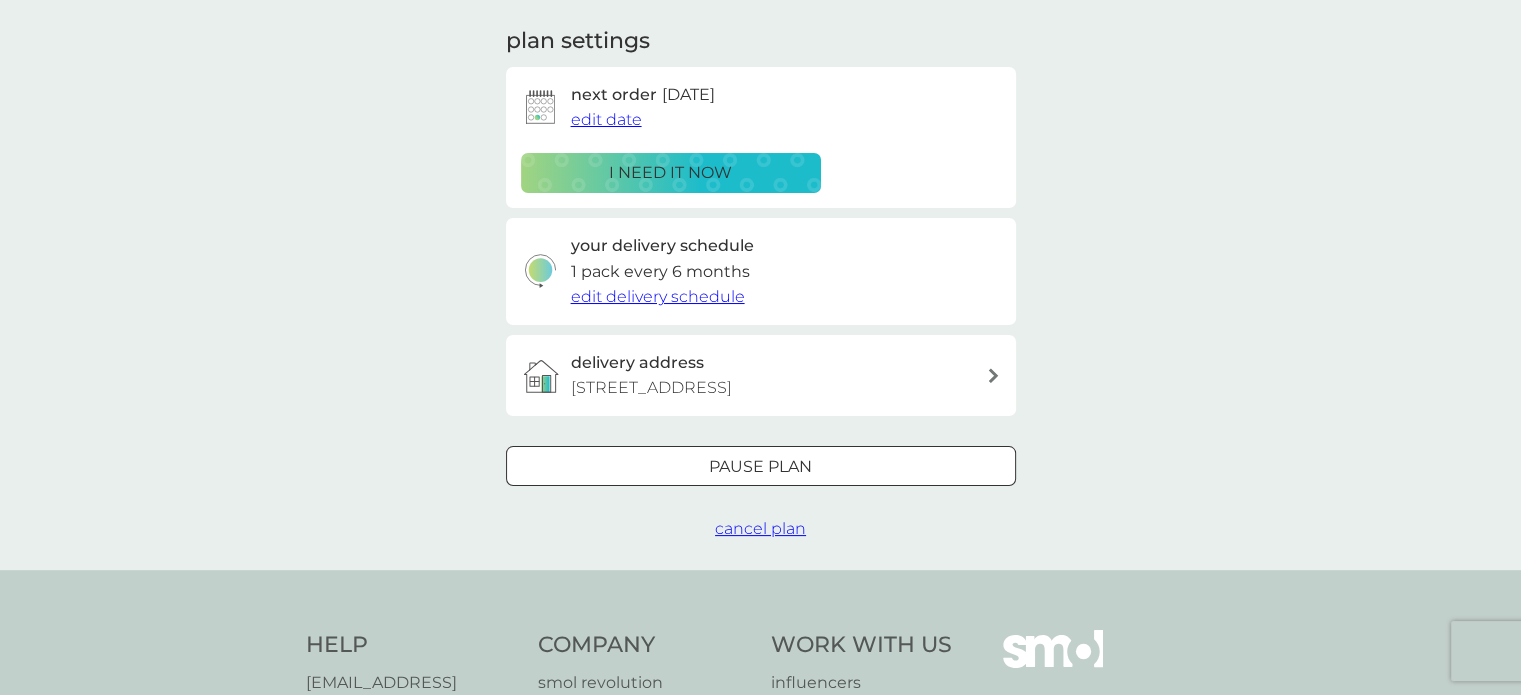 scroll, scrollTop: 0, scrollLeft: 0, axis: both 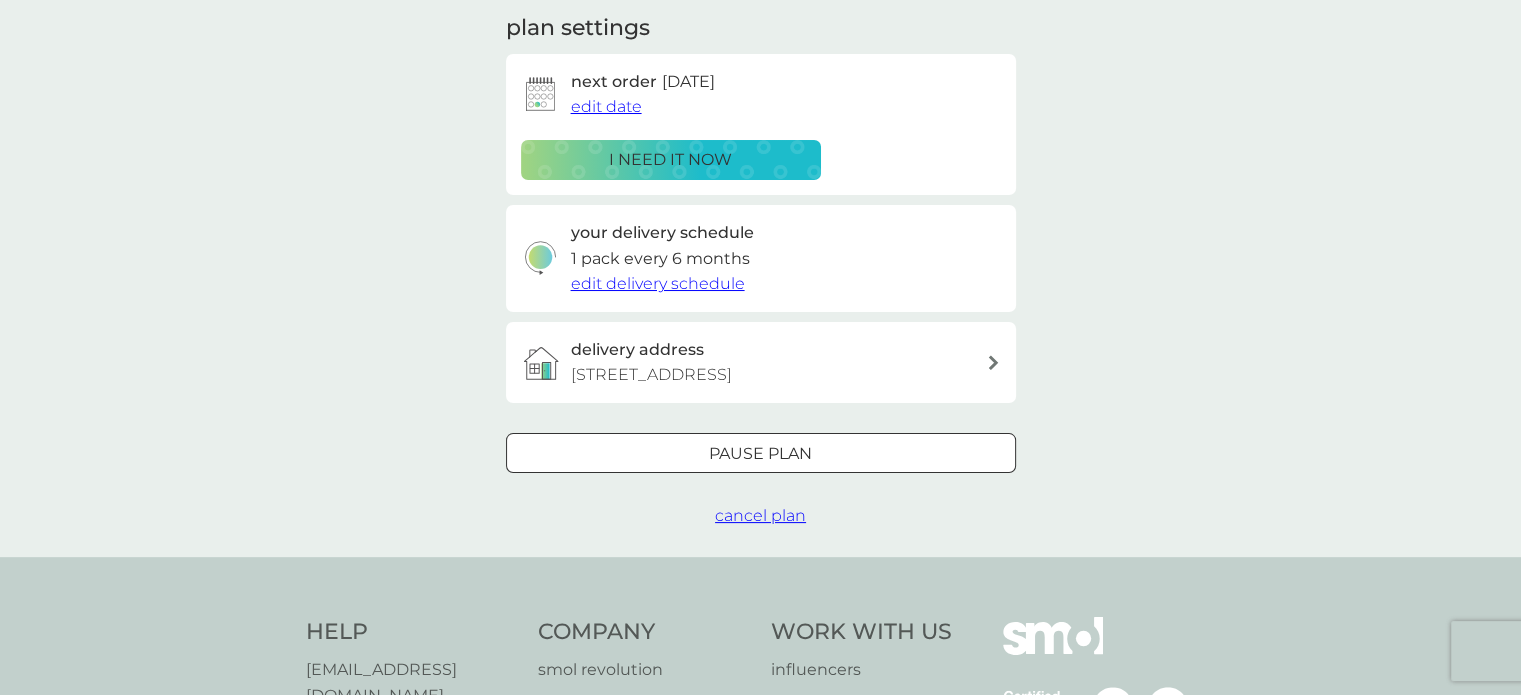 click on "cancel plan" at bounding box center [760, 515] 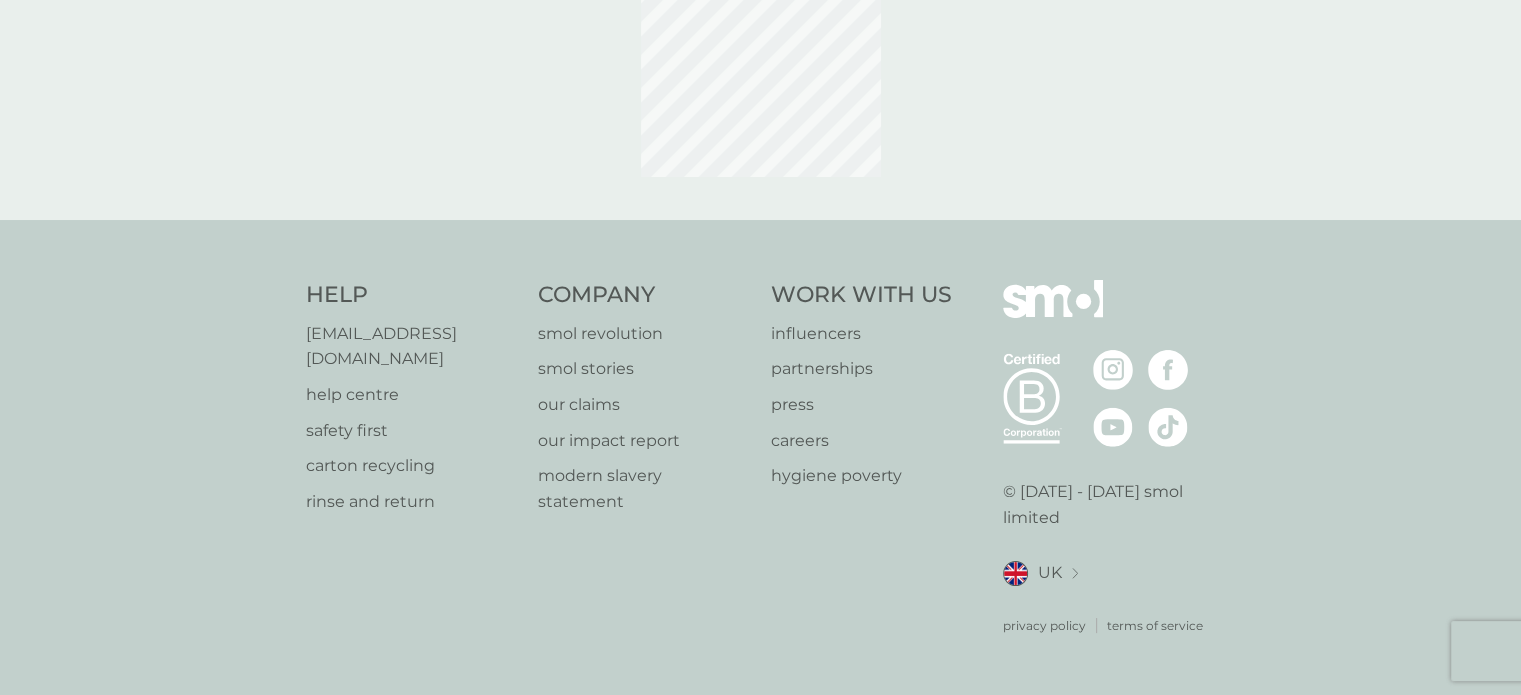 scroll, scrollTop: 0, scrollLeft: 0, axis: both 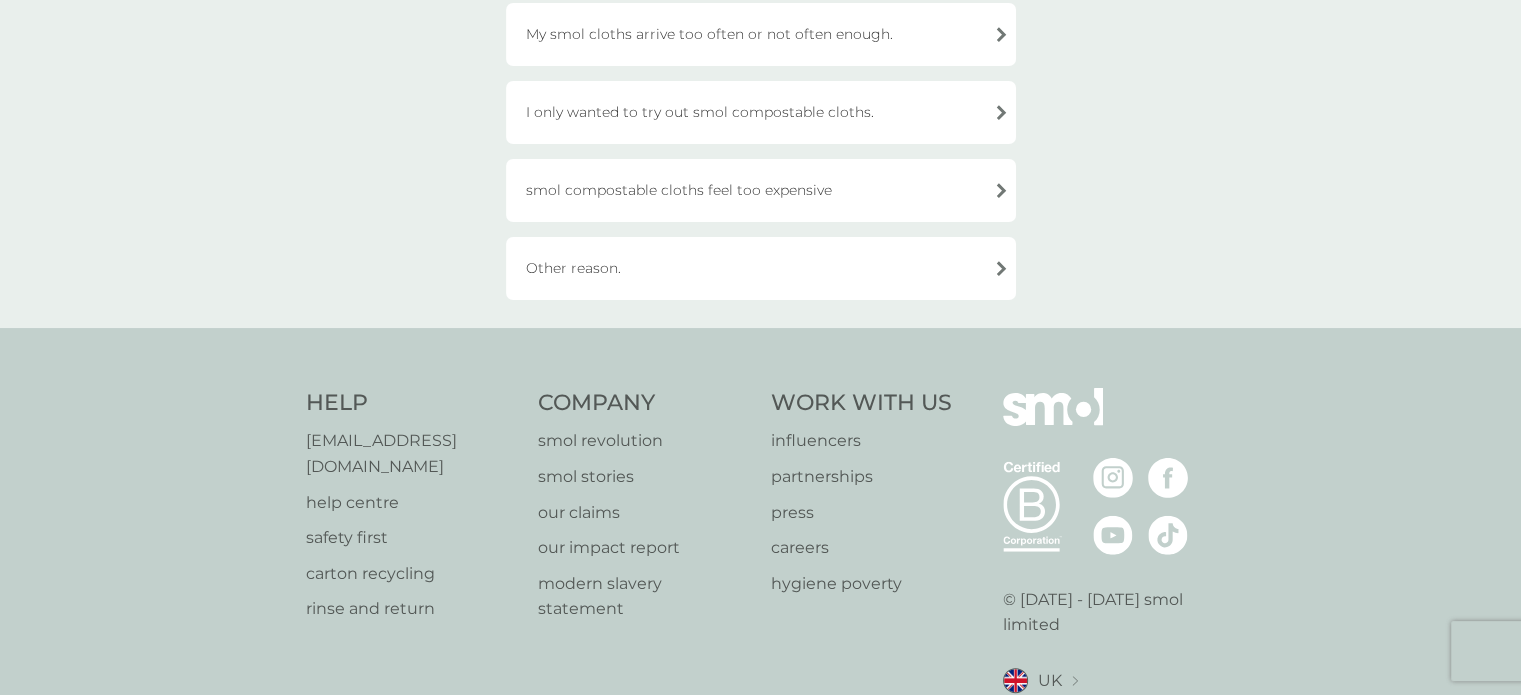 click on "Other reason." at bounding box center [761, 268] 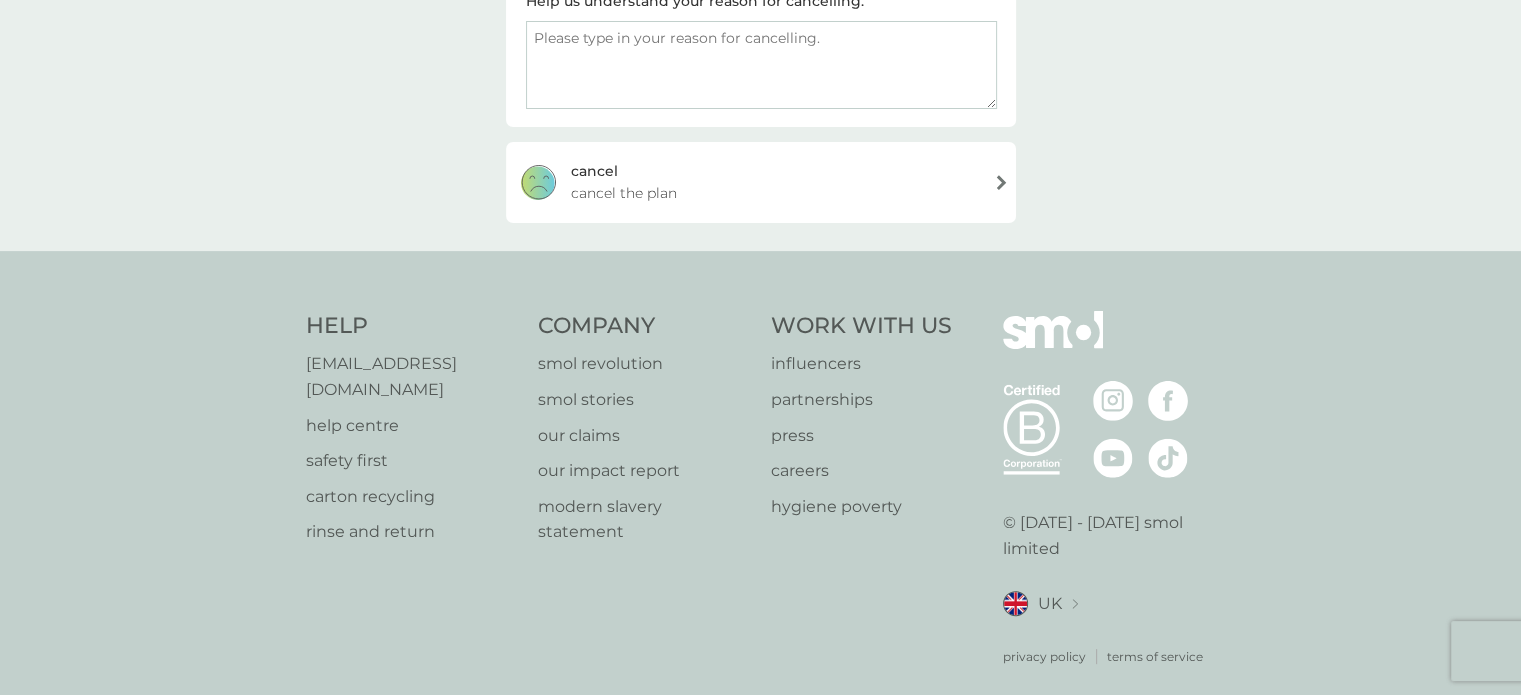 click at bounding box center (761, 65) 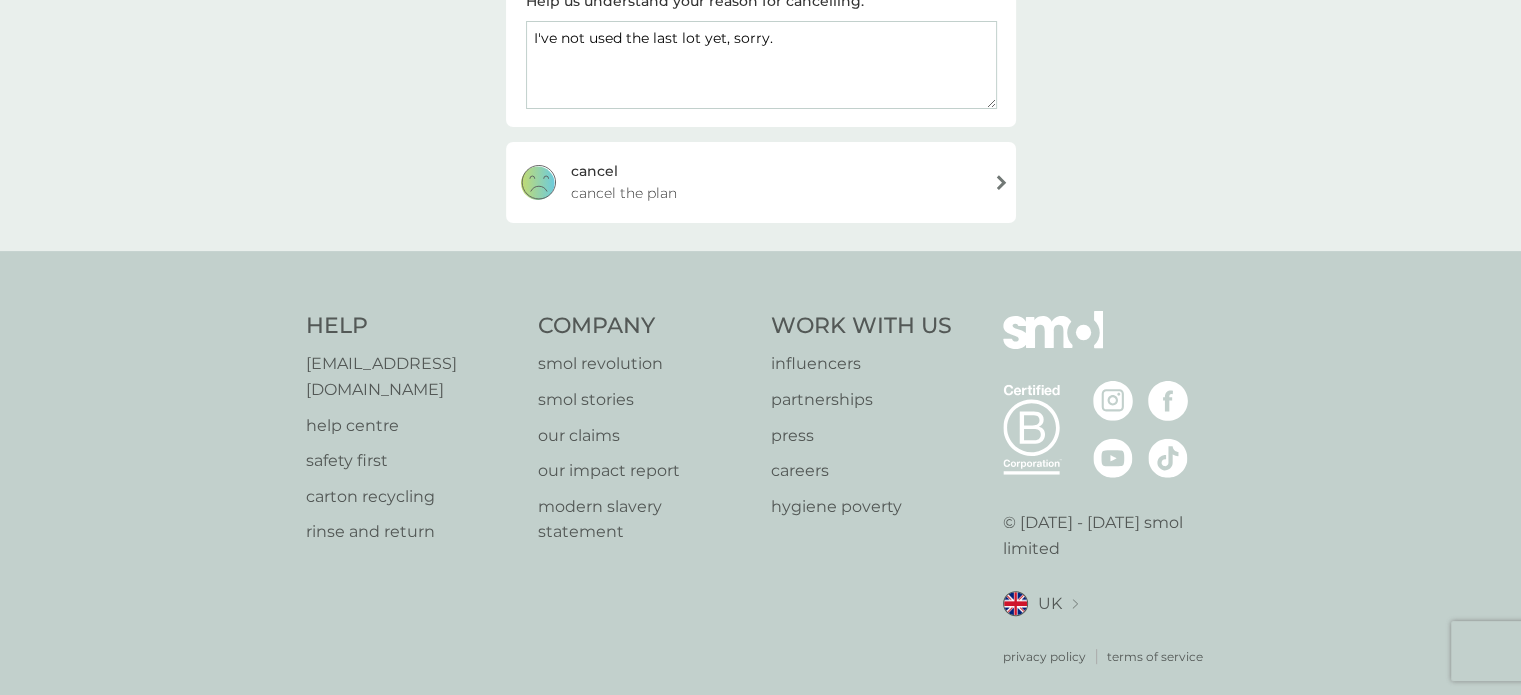 type on "I've not used the last lot yet, sorry." 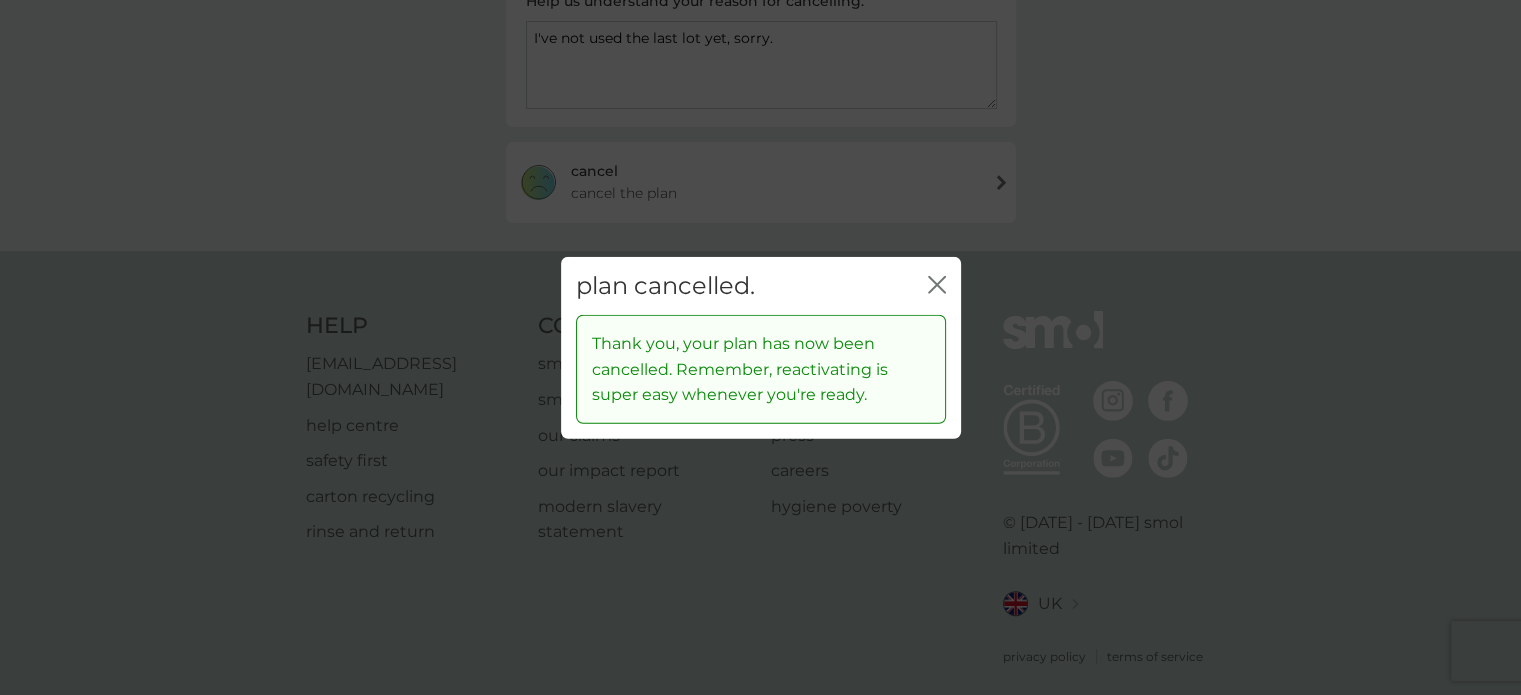 click on "close" 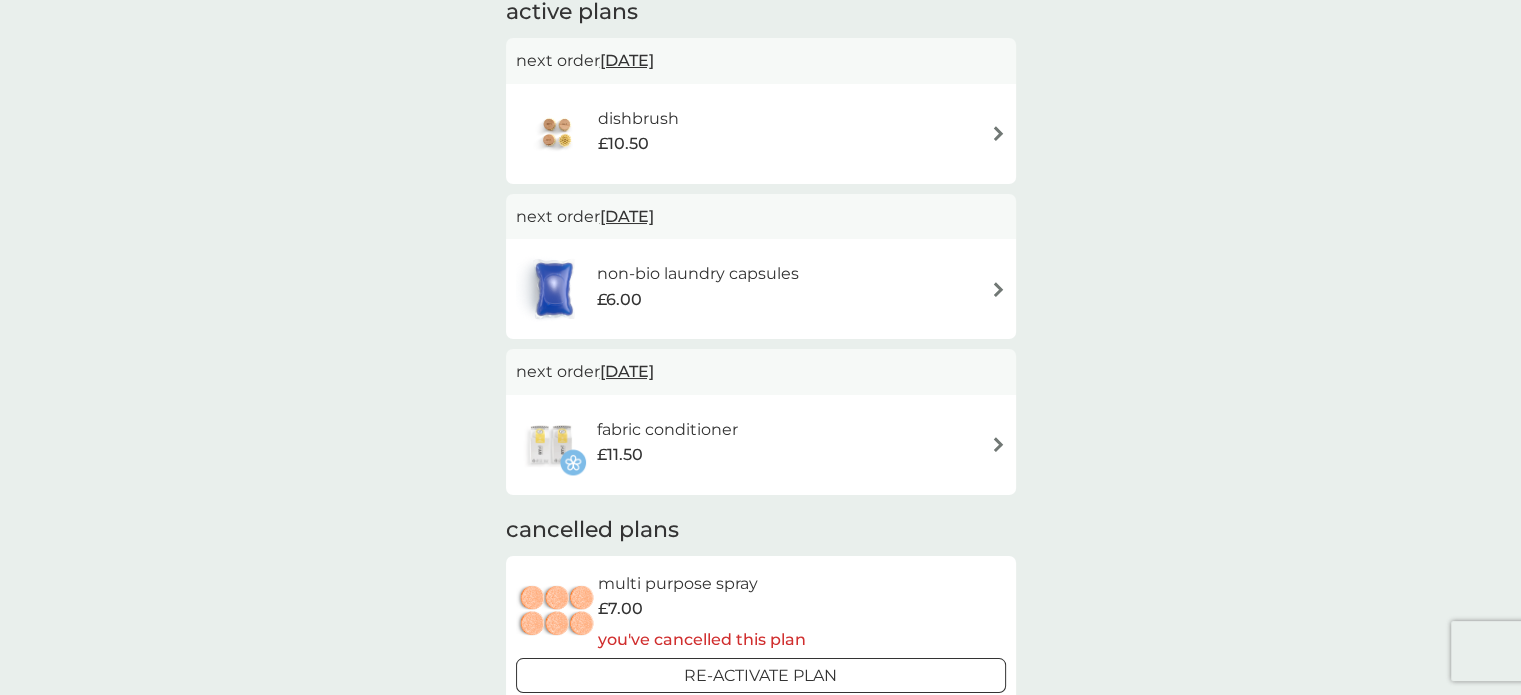 scroll, scrollTop: 0, scrollLeft: 0, axis: both 